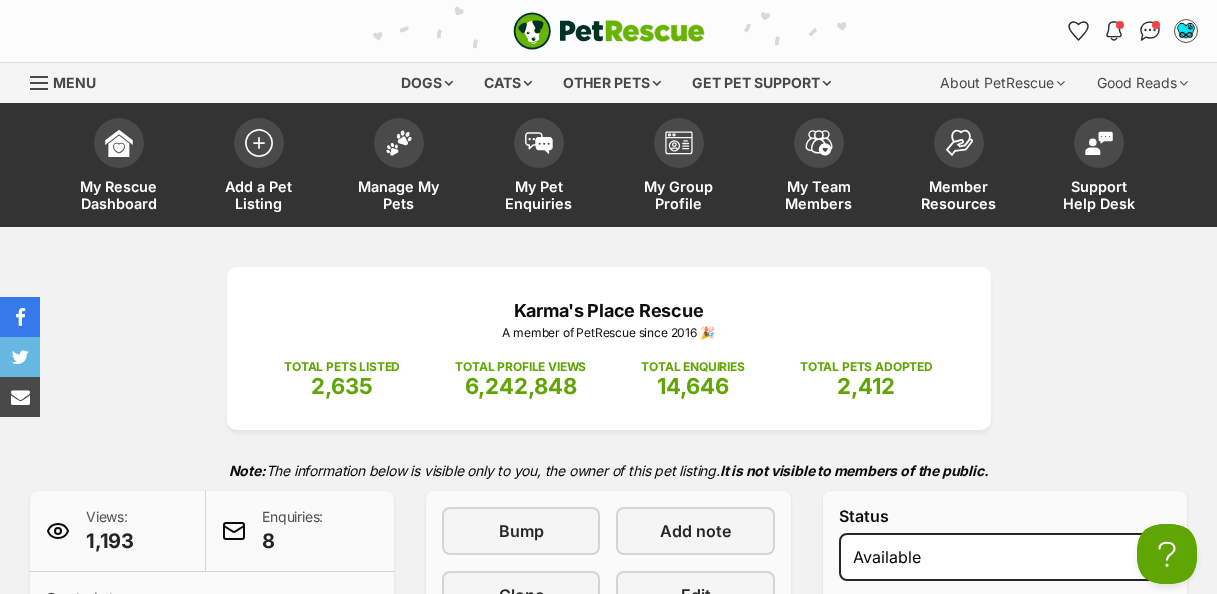 scroll, scrollTop: 0, scrollLeft: 0, axis: both 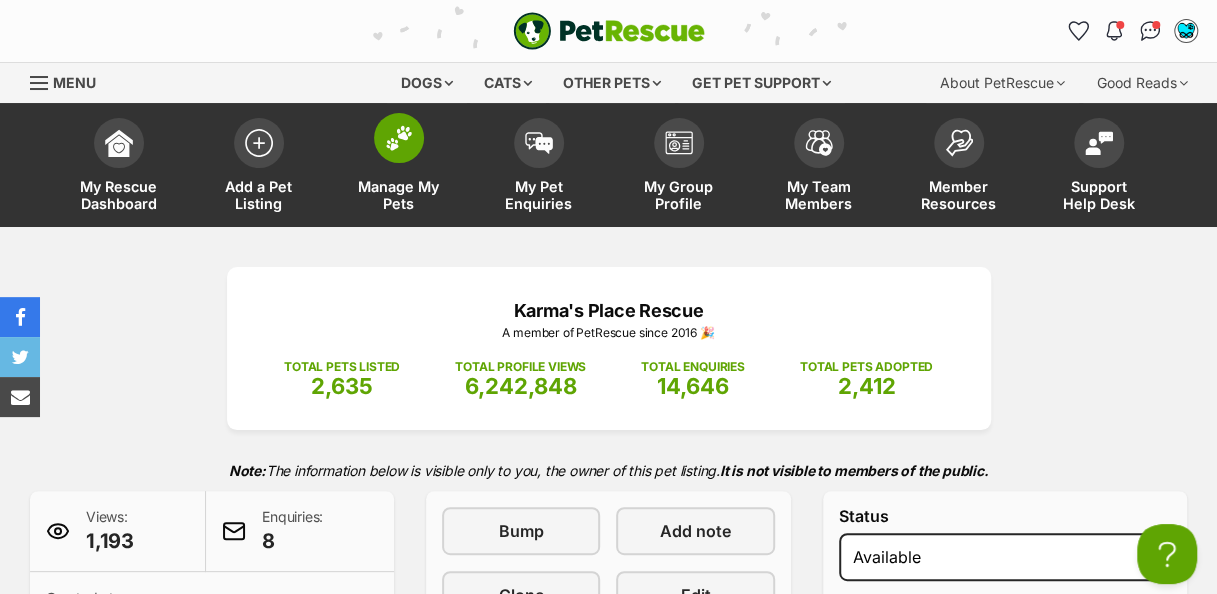 click at bounding box center (399, 138) 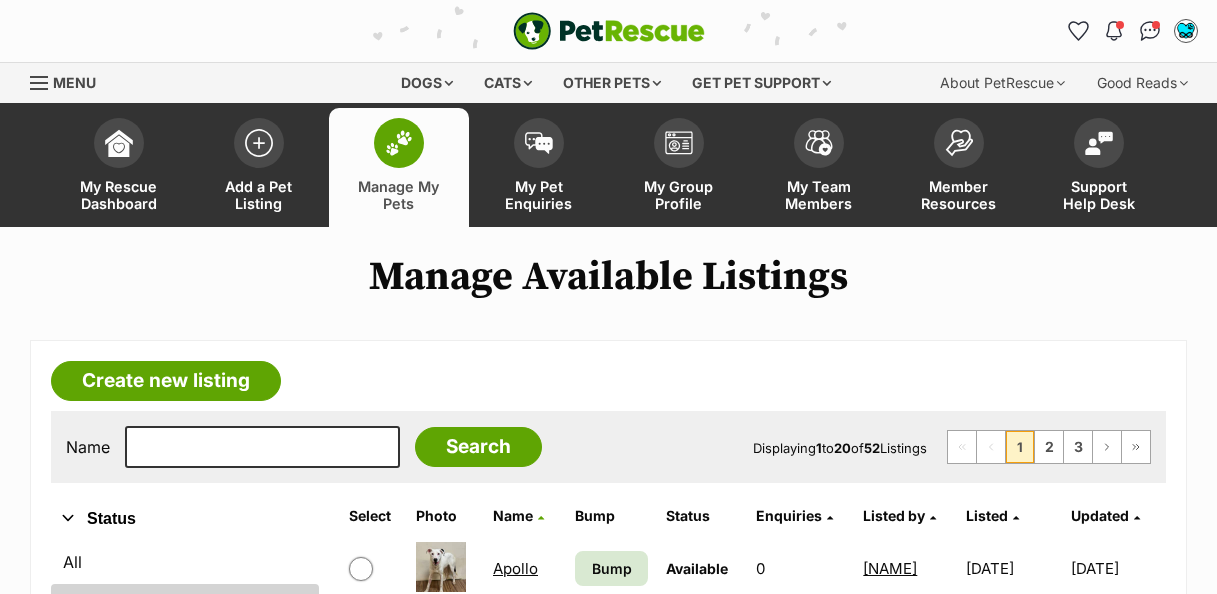 scroll, scrollTop: 0, scrollLeft: 0, axis: both 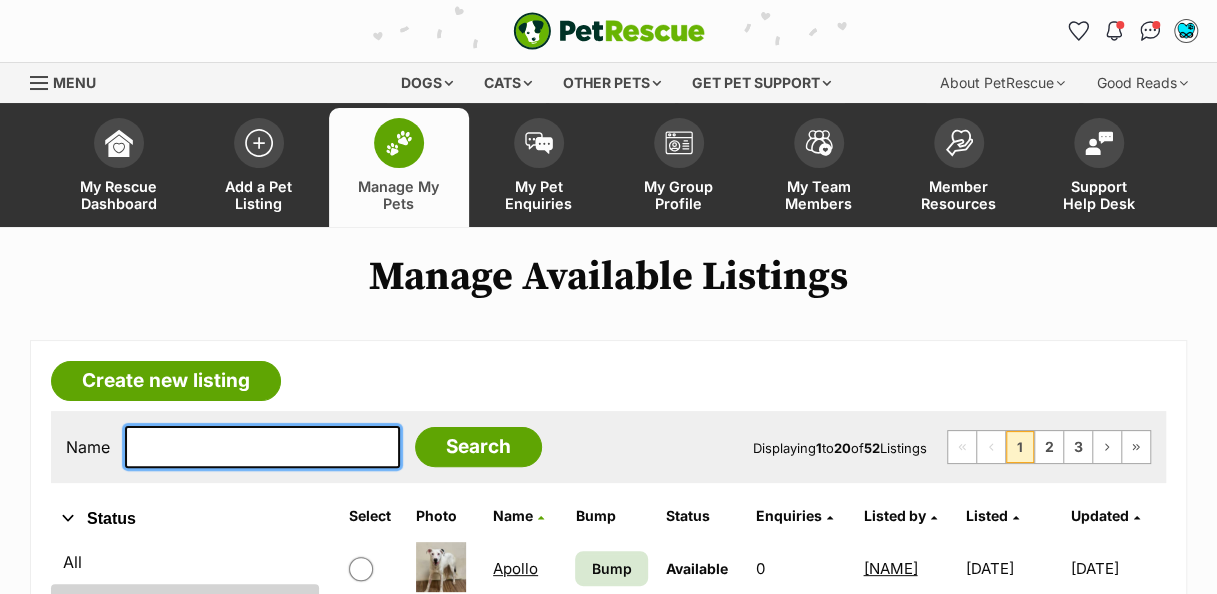 click at bounding box center (262, 447) 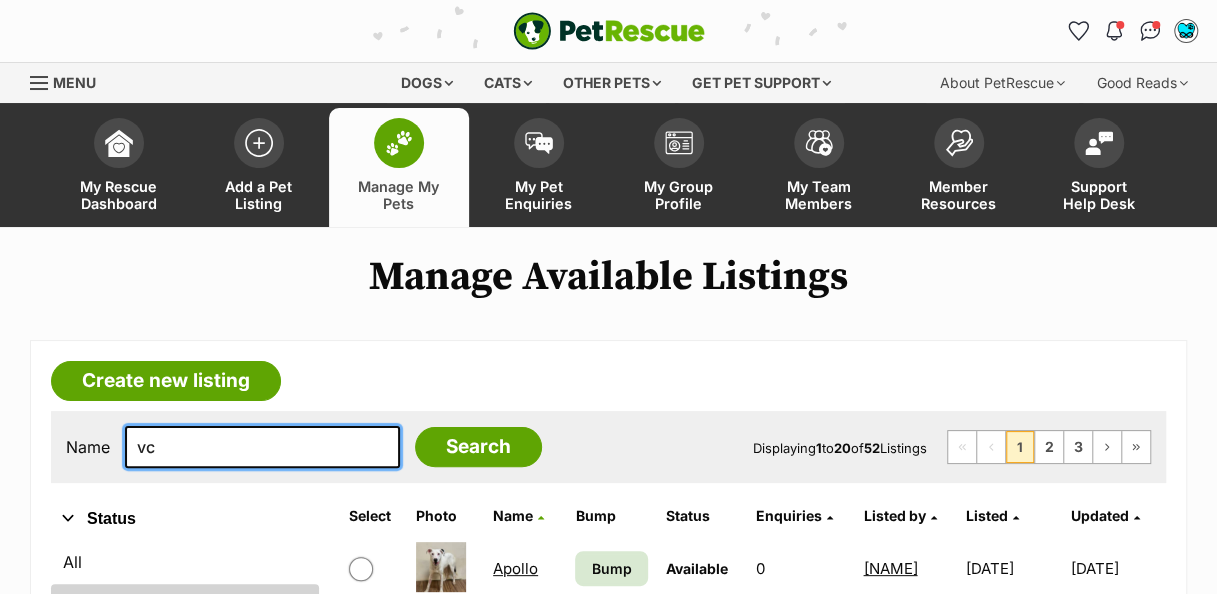 type on "v" 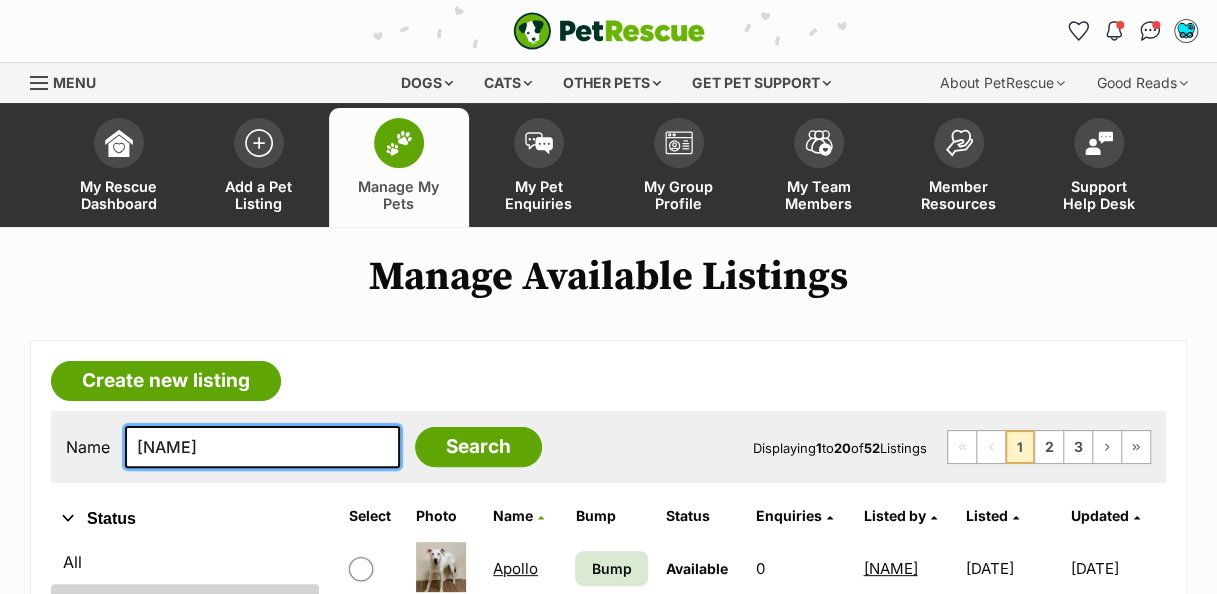type on "[FIRST]" 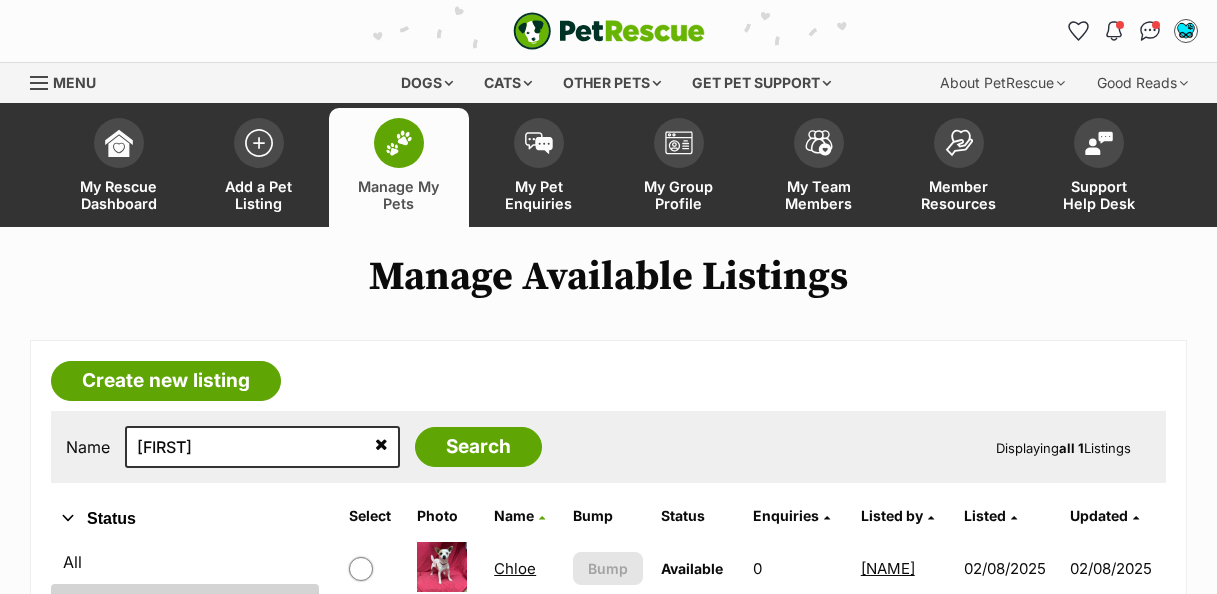 scroll, scrollTop: 0, scrollLeft: 0, axis: both 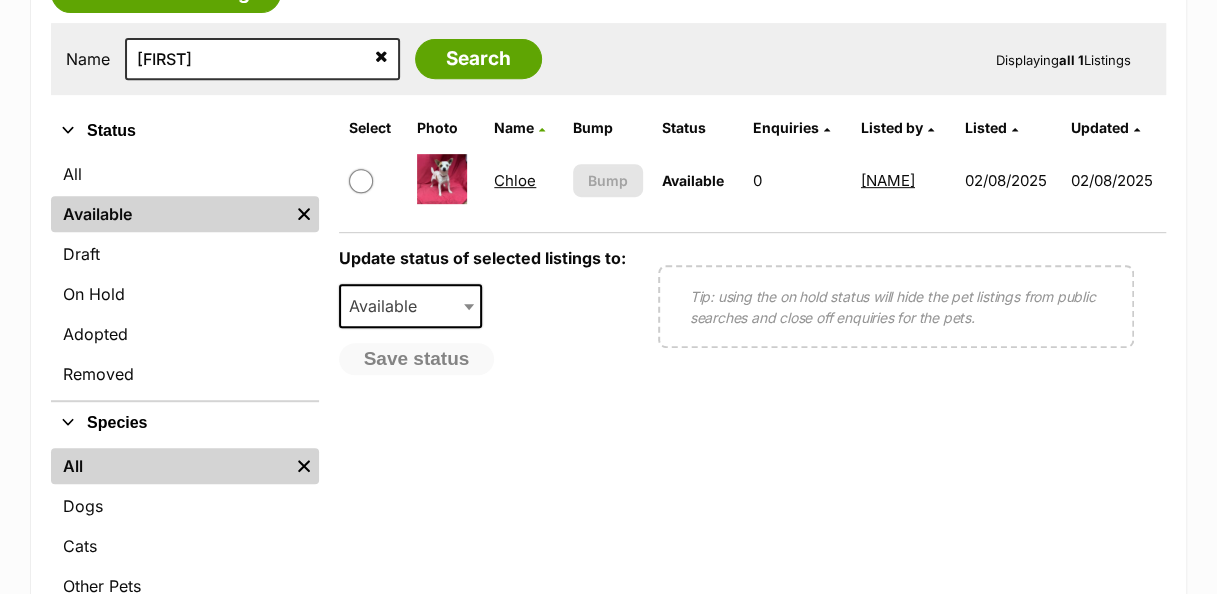 click on "Chloe" at bounding box center [515, 180] 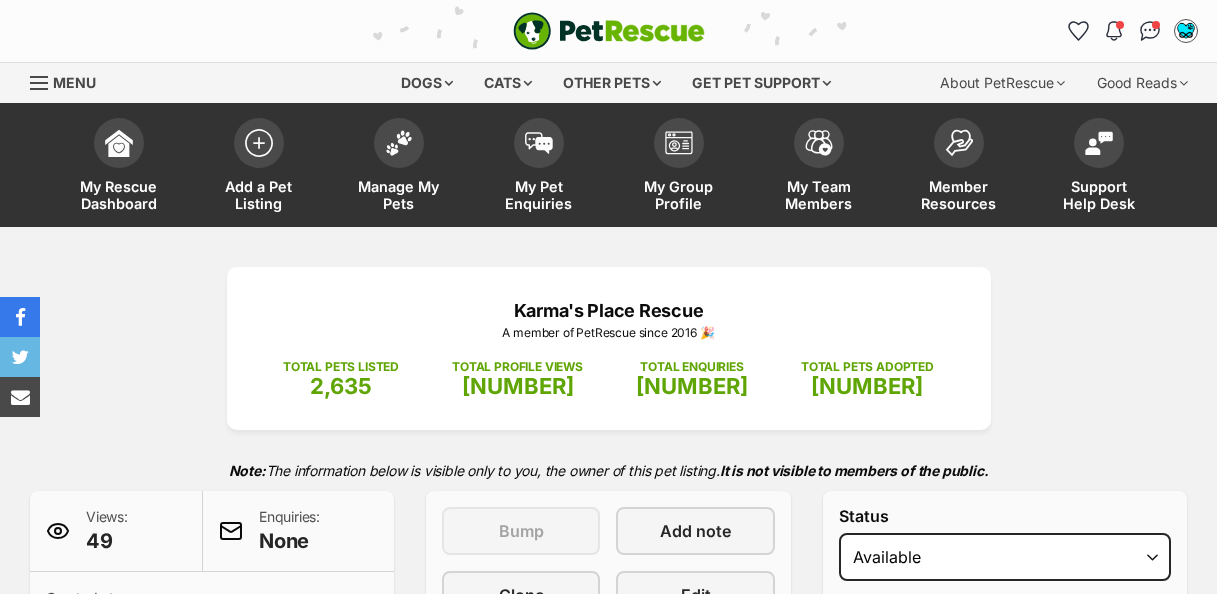 scroll, scrollTop: 0, scrollLeft: 0, axis: both 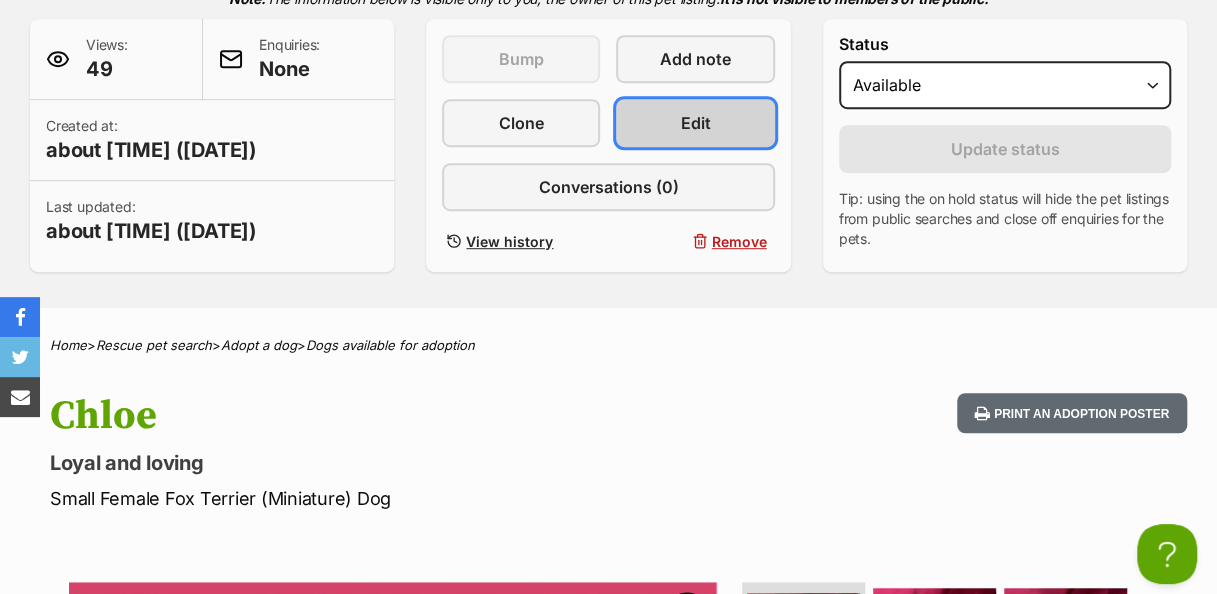 click on "Edit" at bounding box center [696, 123] 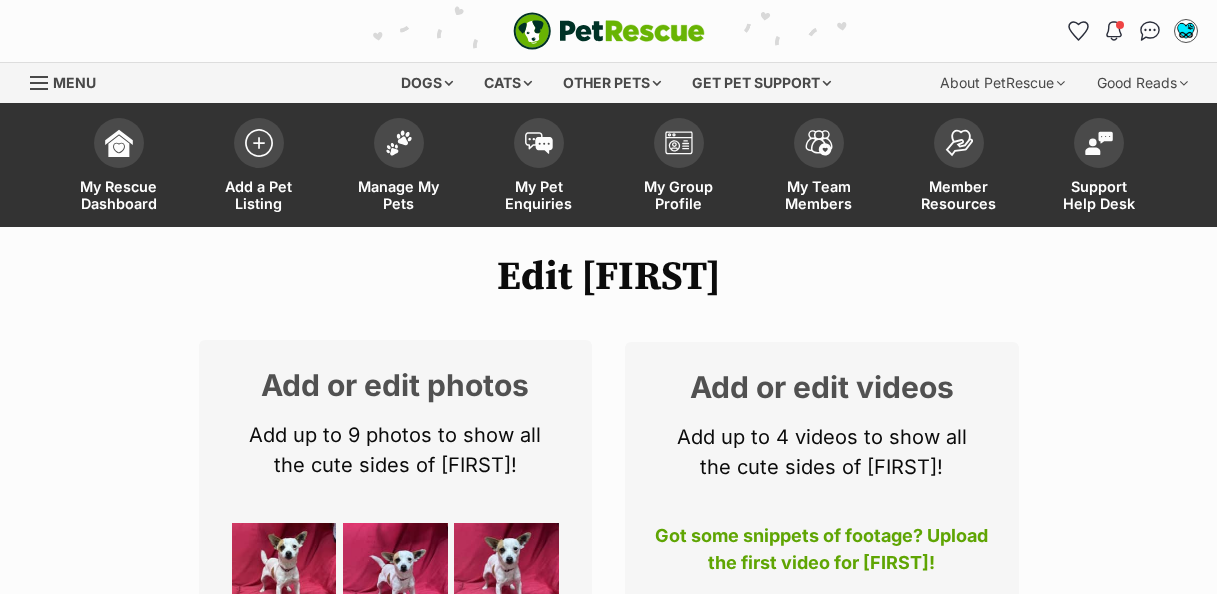 scroll, scrollTop: 0, scrollLeft: 0, axis: both 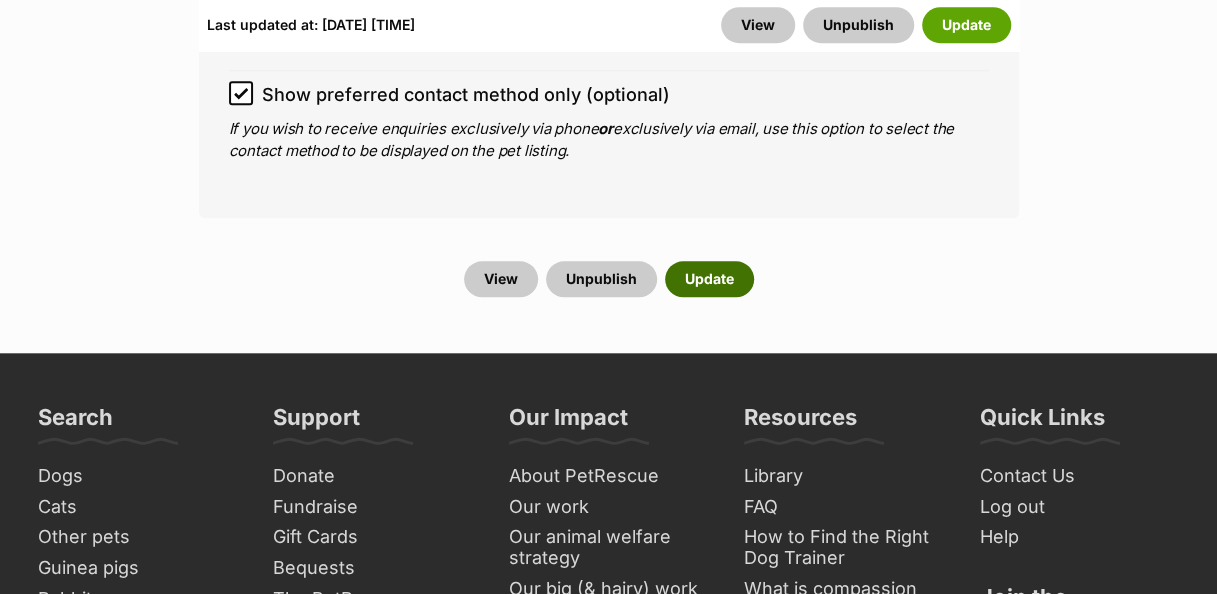 click on "Update" at bounding box center [709, 279] 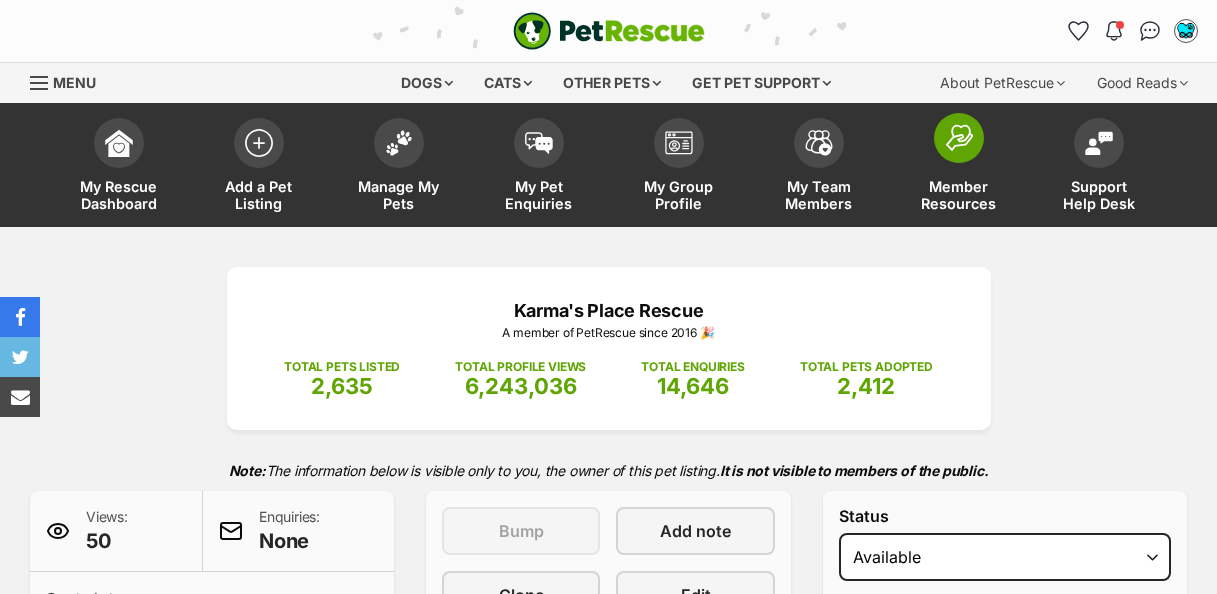 scroll, scrollTop: 0, scrollLeft: 0, axis: both 